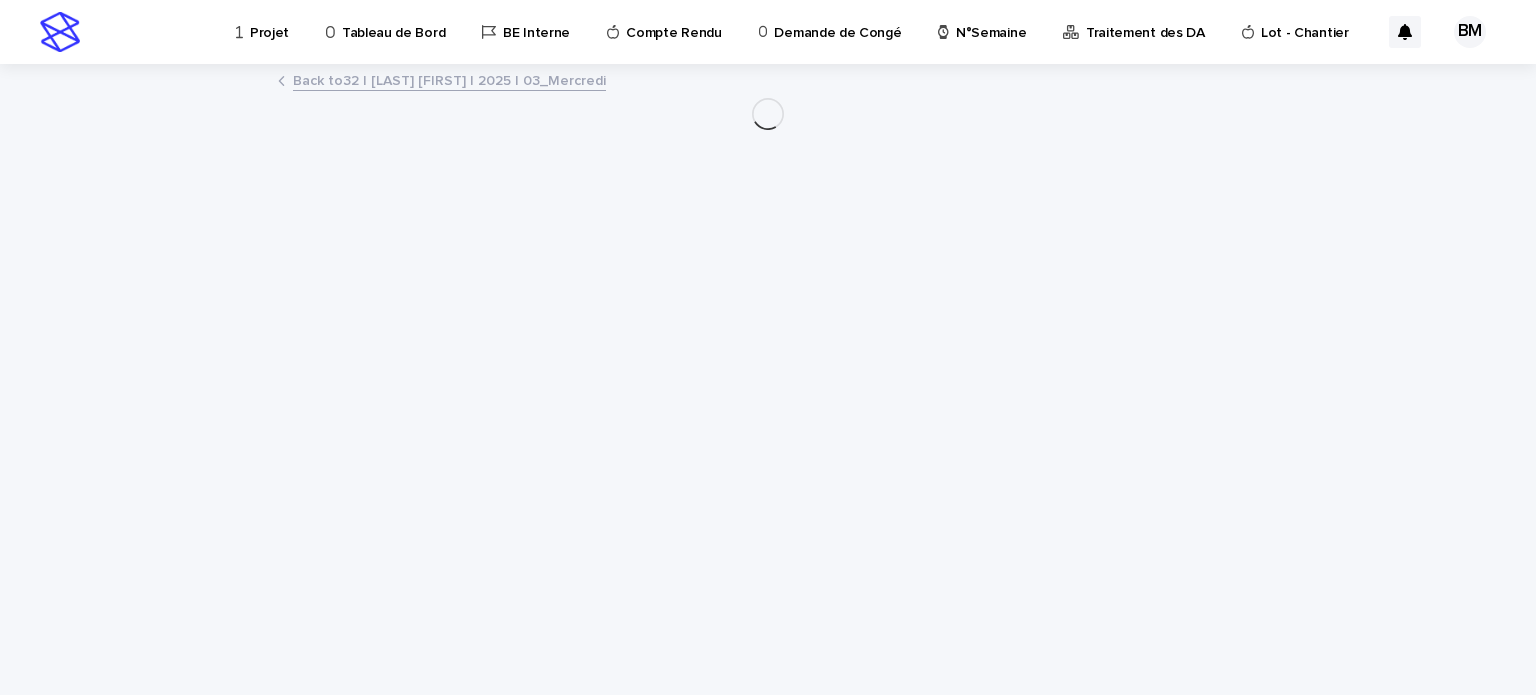 scroll, scrollTop: 0, scrollLeft: 0, axis: both 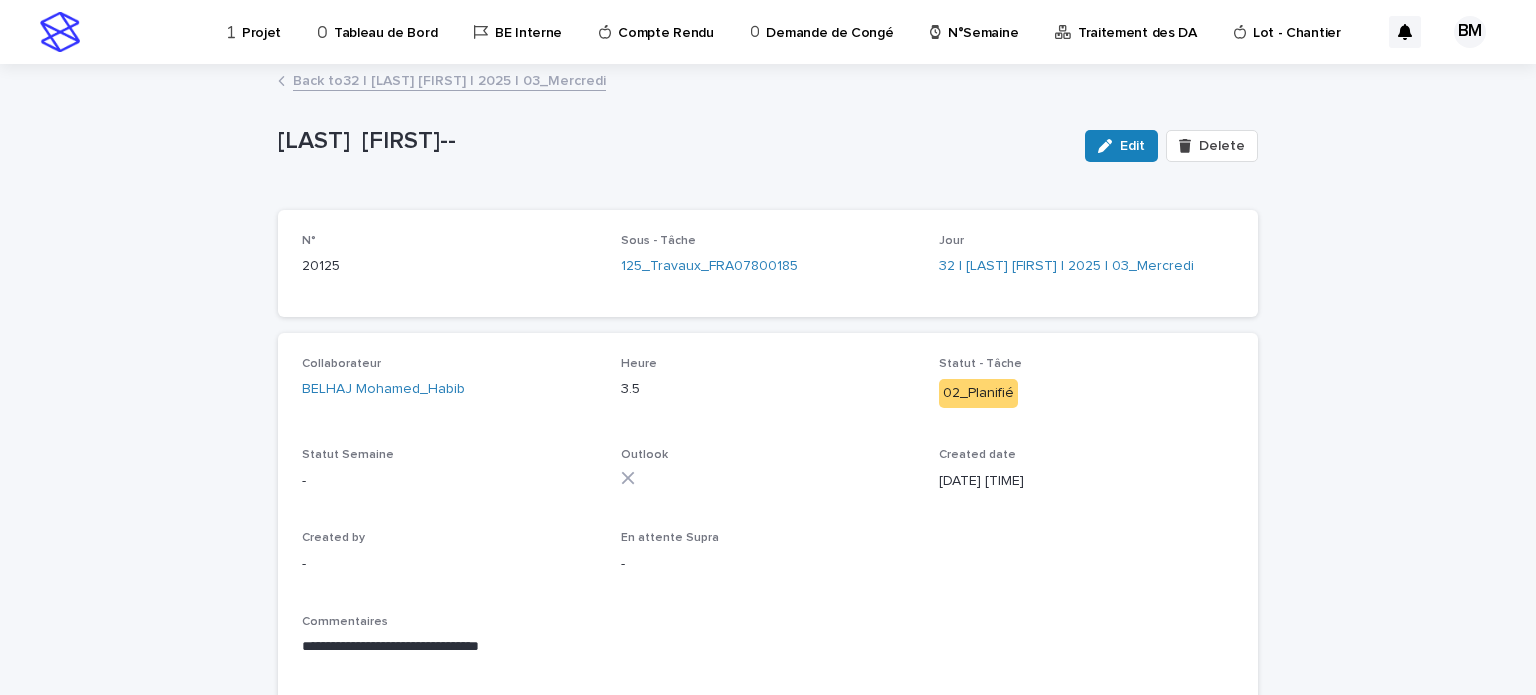 click on "N°Semaine" at bounding box center (983, 21) 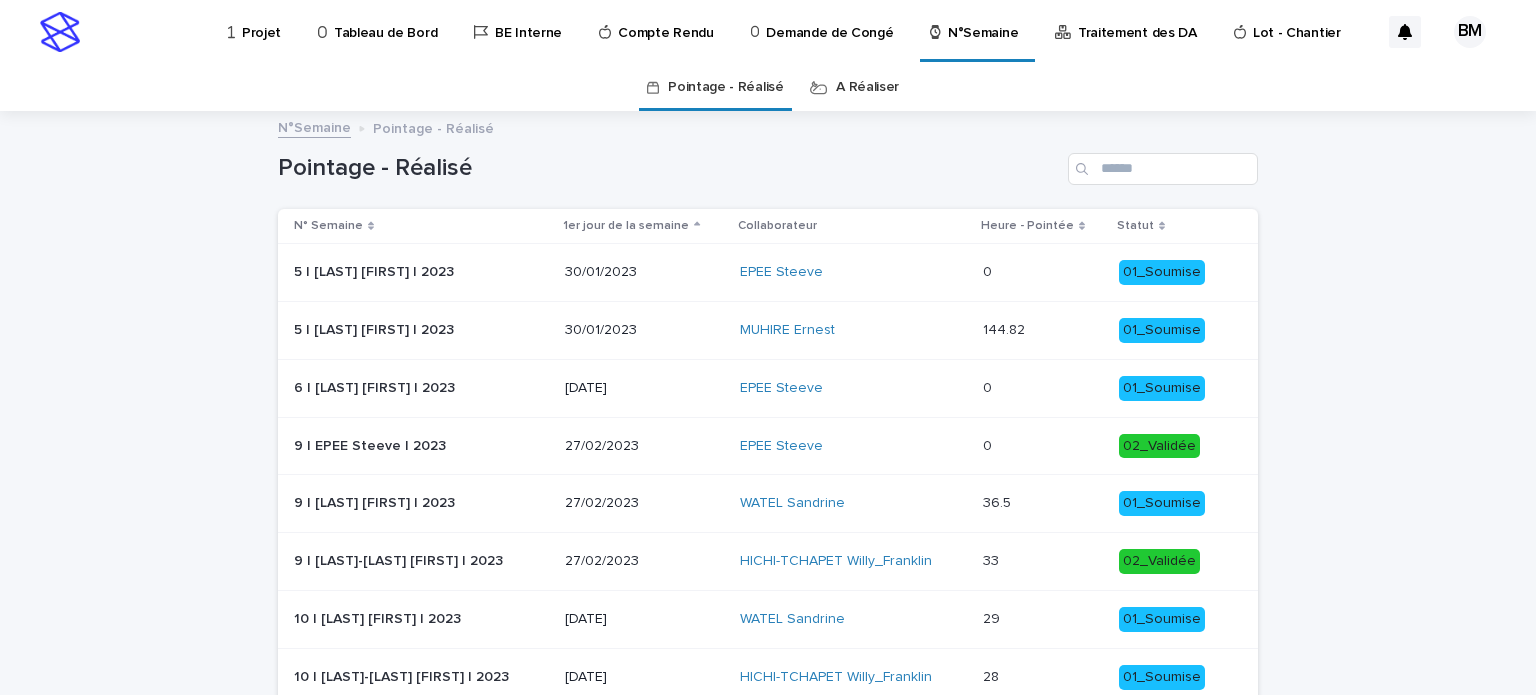 click on "A Réaliser" at bounding box center (867, 87) 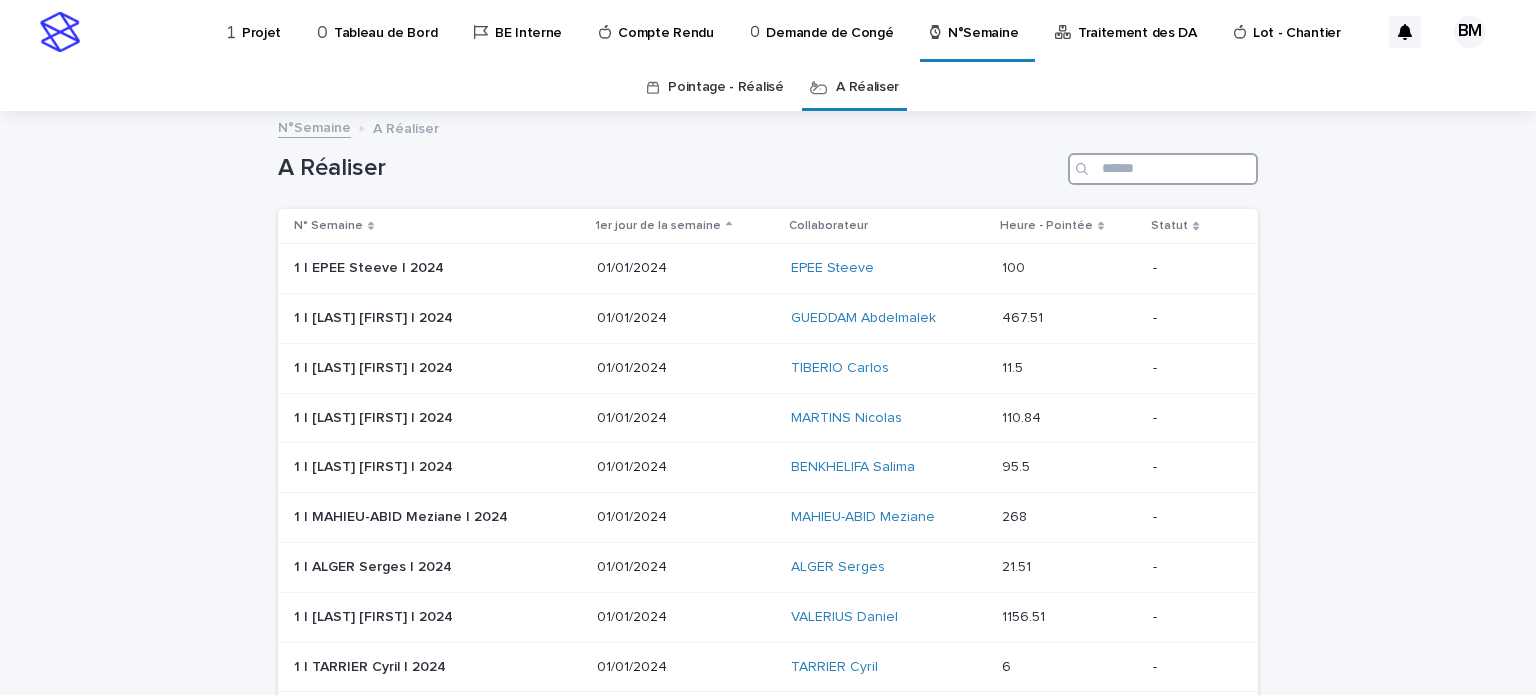 click at bounding box center [1163, 169] 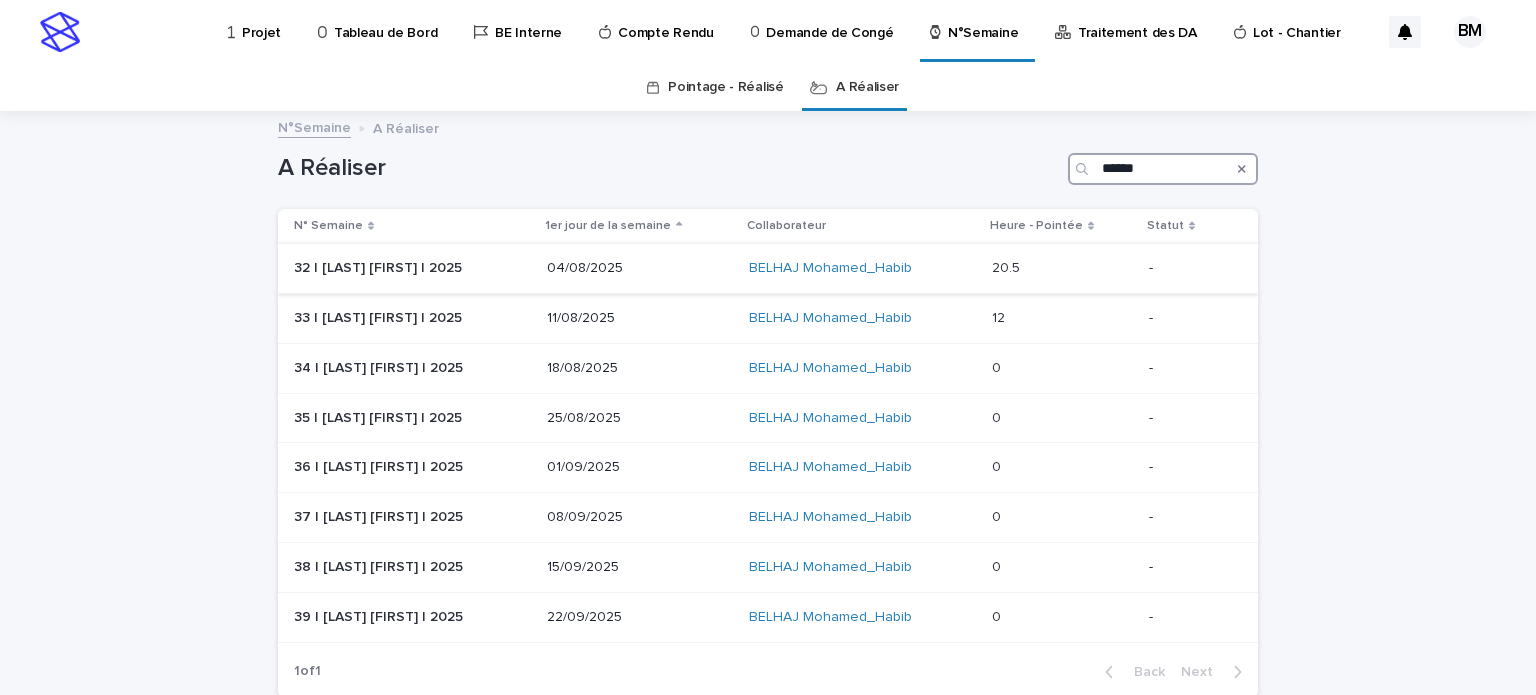 type on "******" 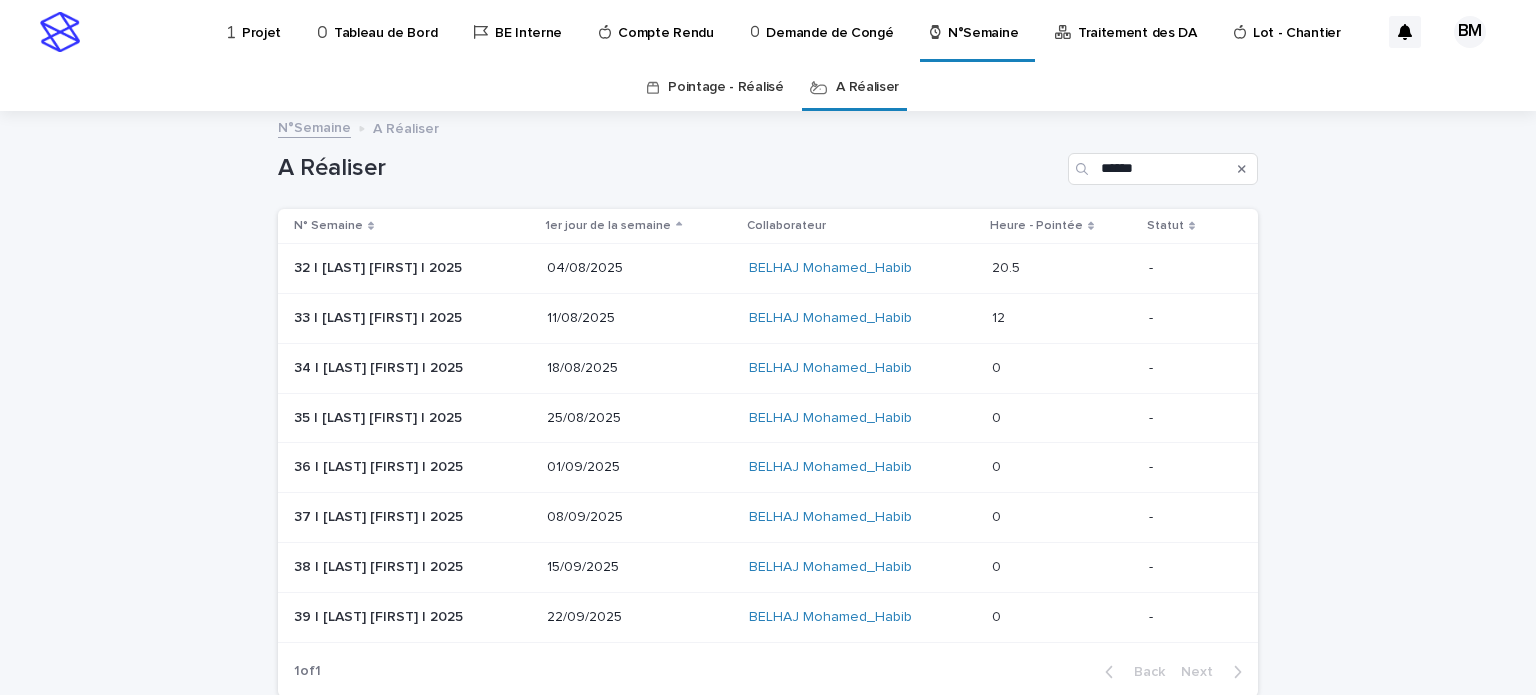 click on "BELHAJ  Mohamed_Habib" at bounding box center [862, 268] 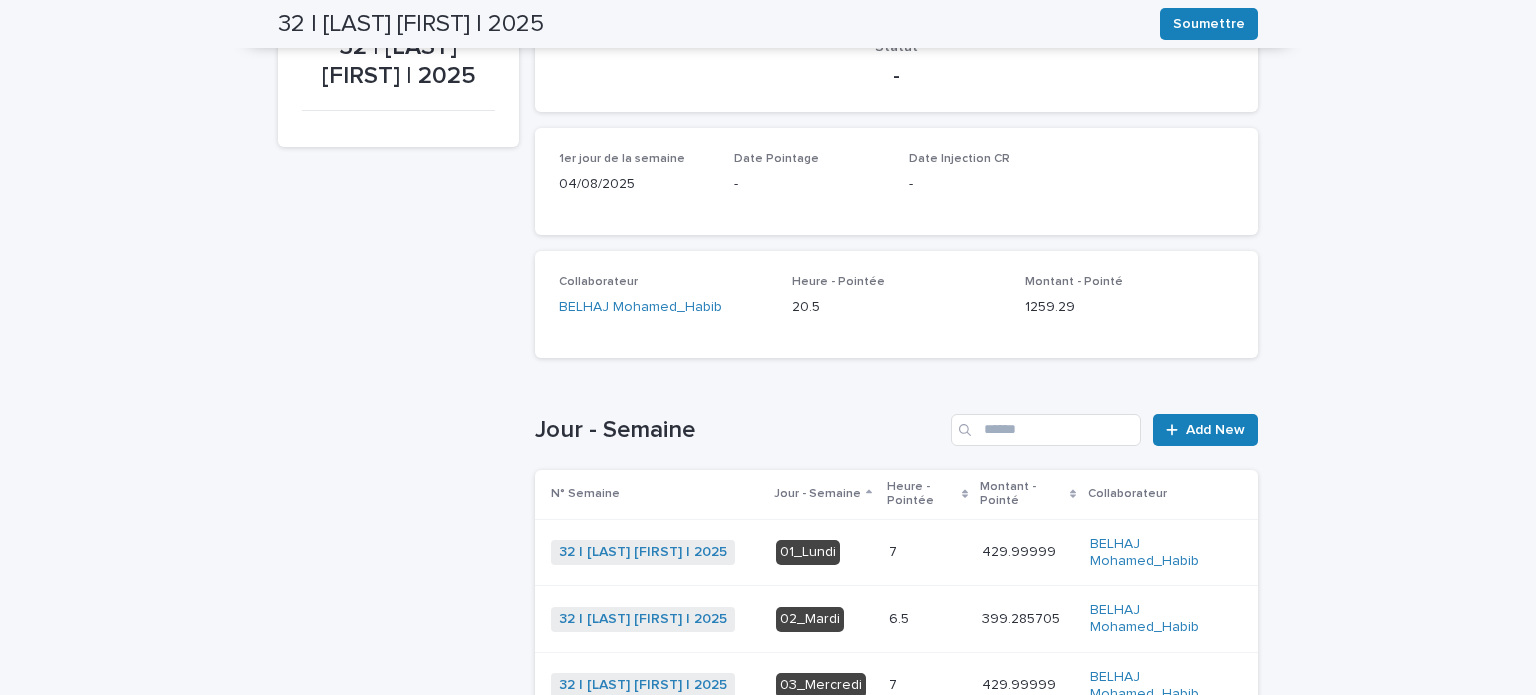 scroll, scrollTop: 500, scrollLeft: 0, axis: vertical 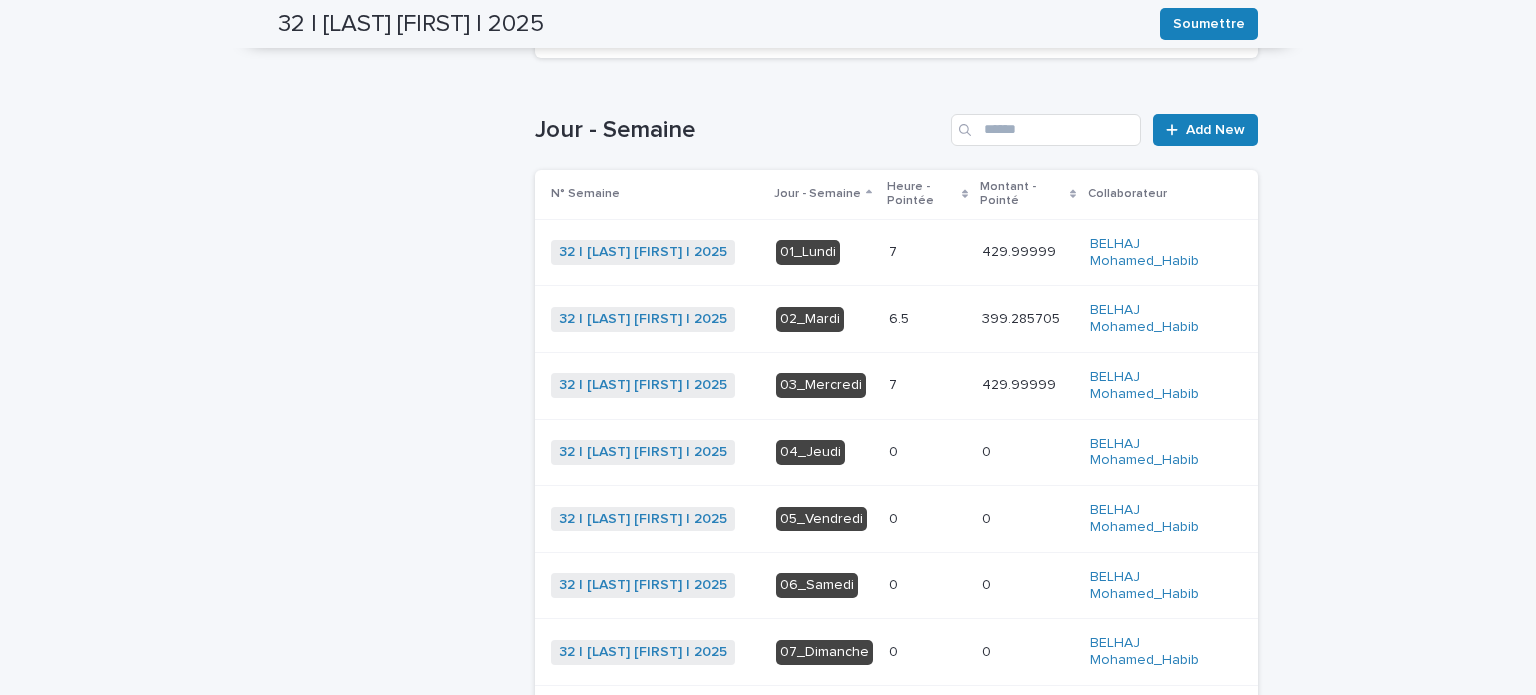 click at bounding box center [927, 319] 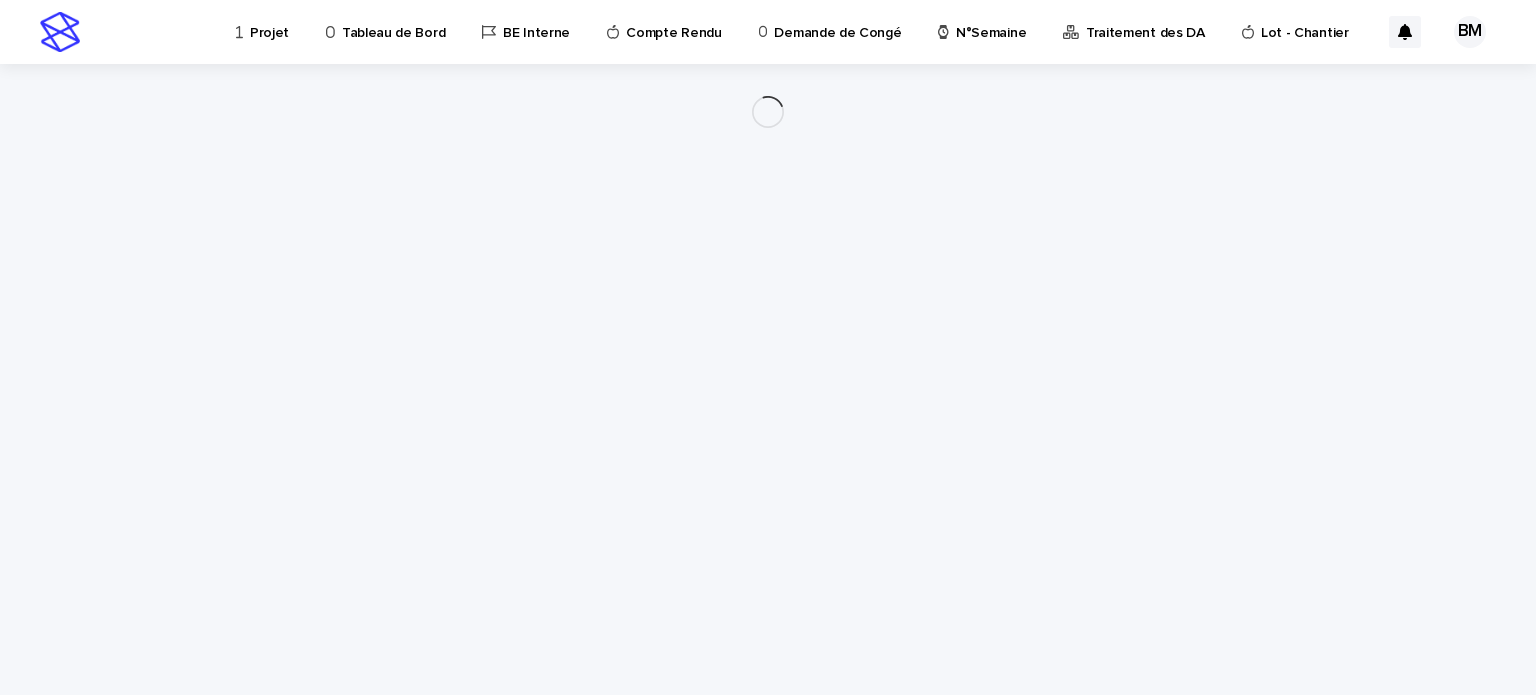scroll, scrollTop: 0, scrollLeft: 0, axis: both 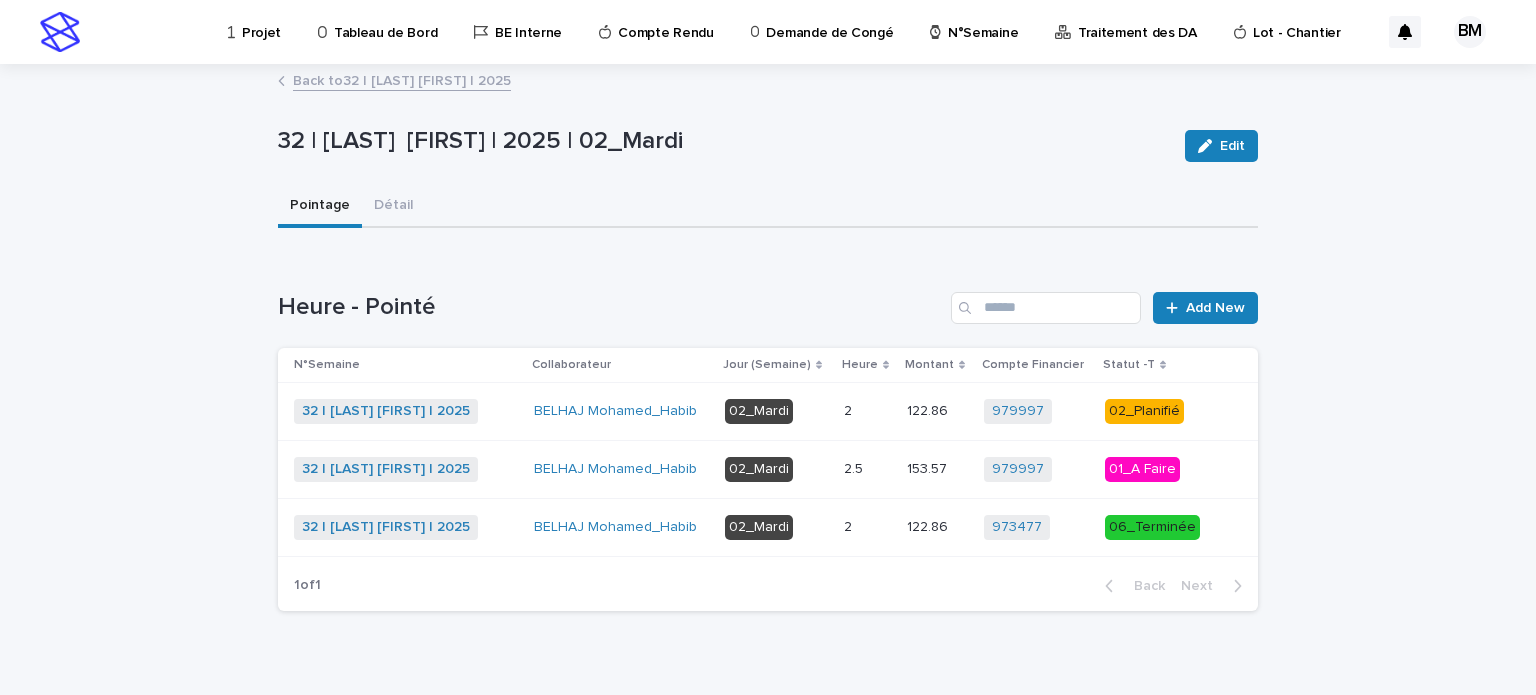 click on "2 2" at bounding box center (867, 411) 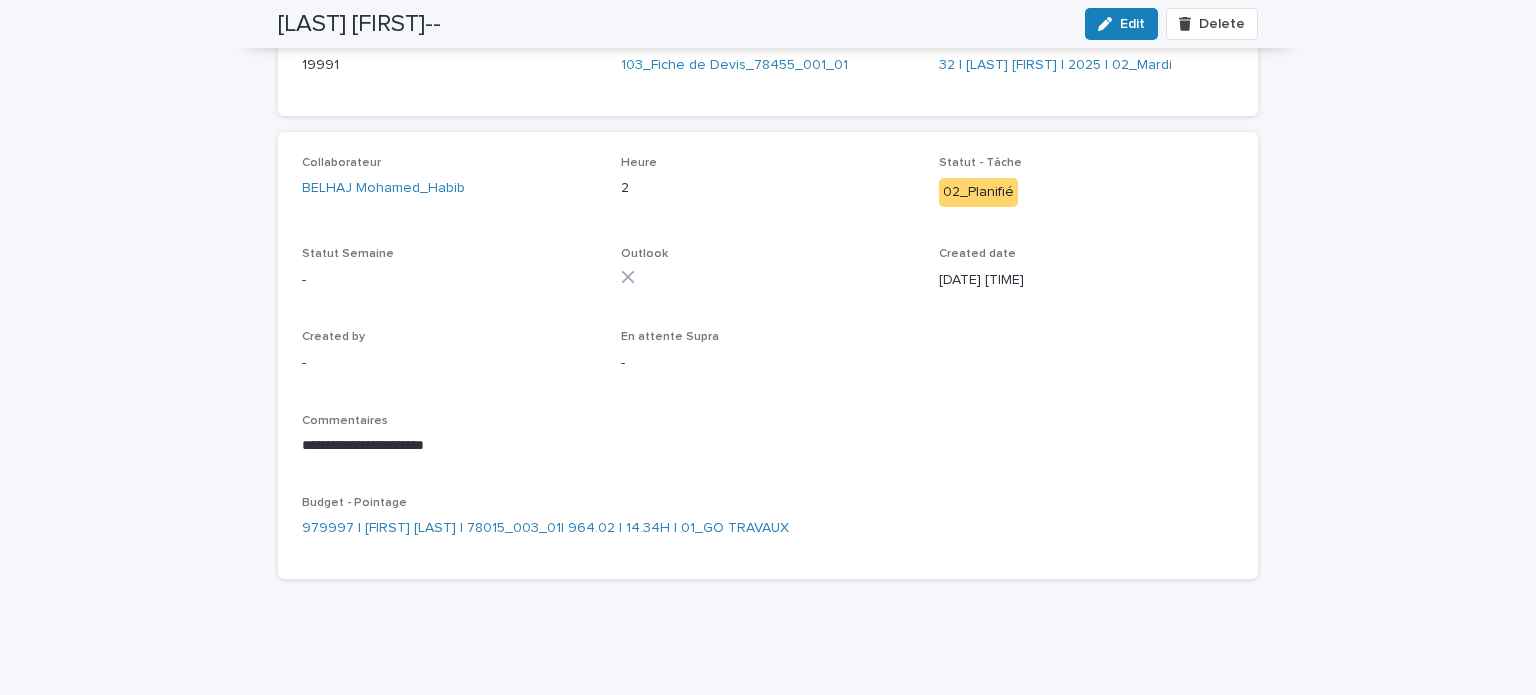 scroll, scrollTop: 0, scrollLeft: 0, axis: both 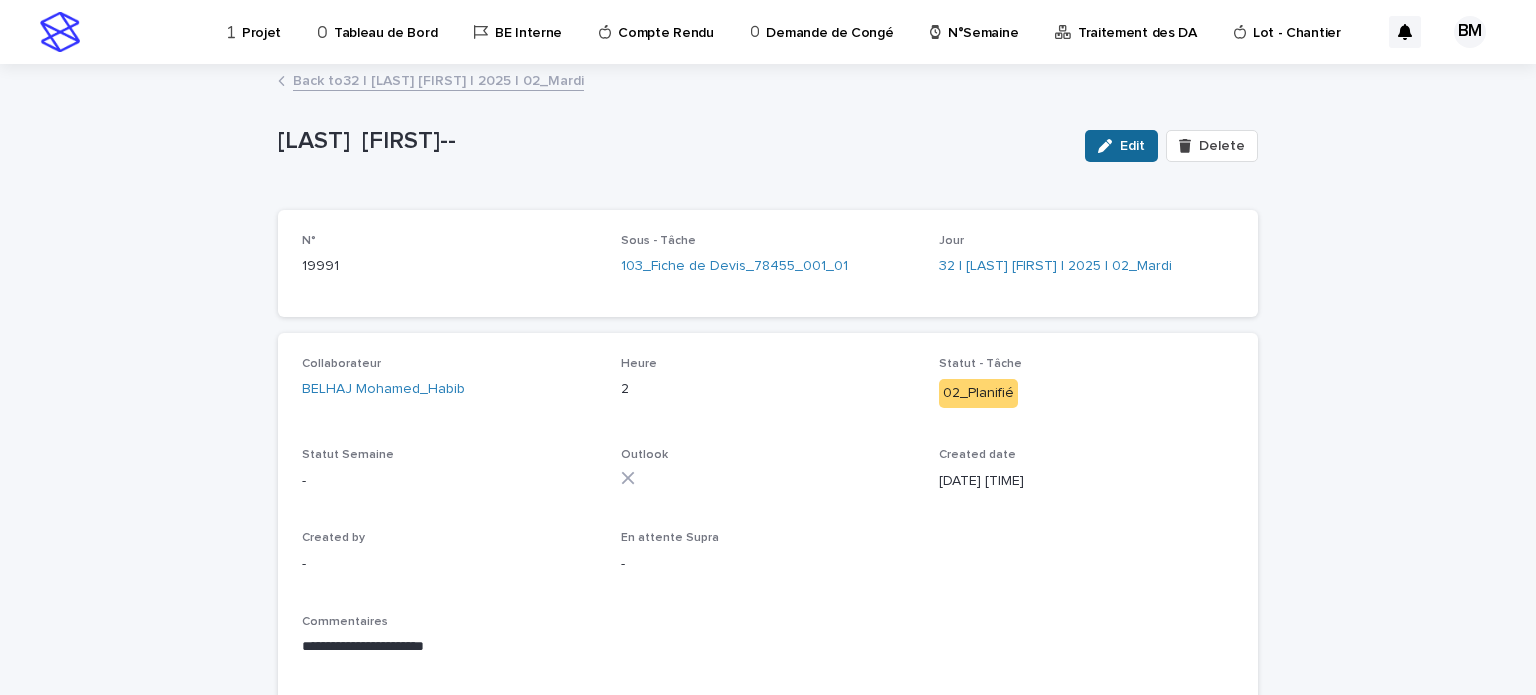 click 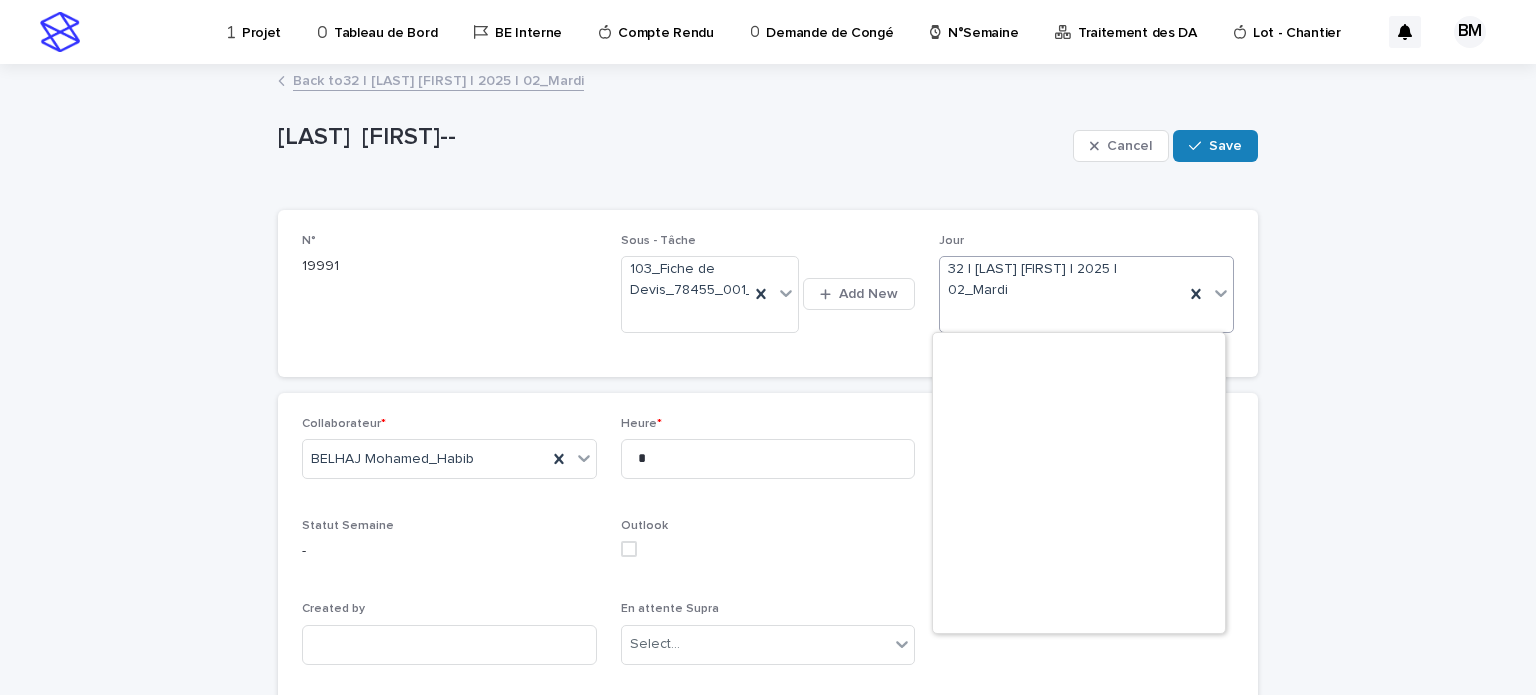 scroll, scrollTop: 18550, scrollLeft: 0, axis: vertical 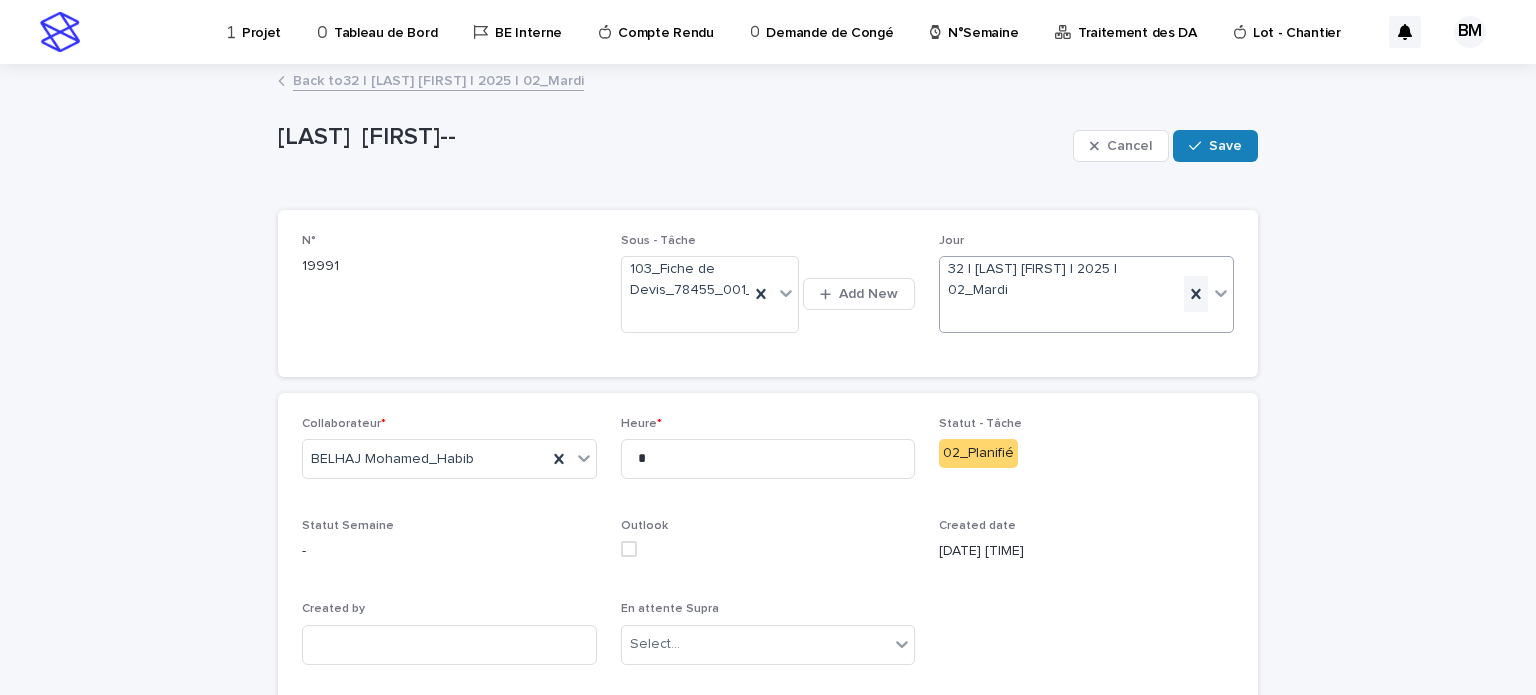 click 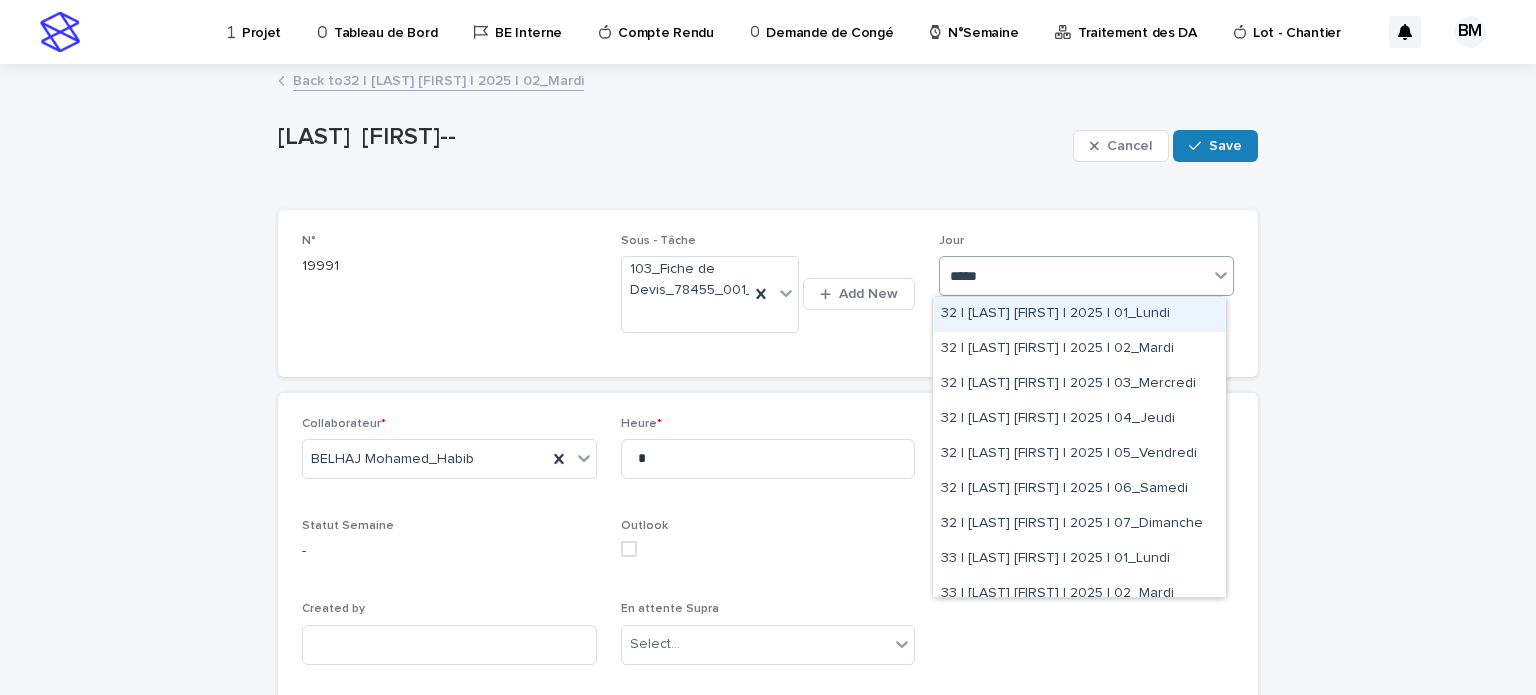 type on "******" 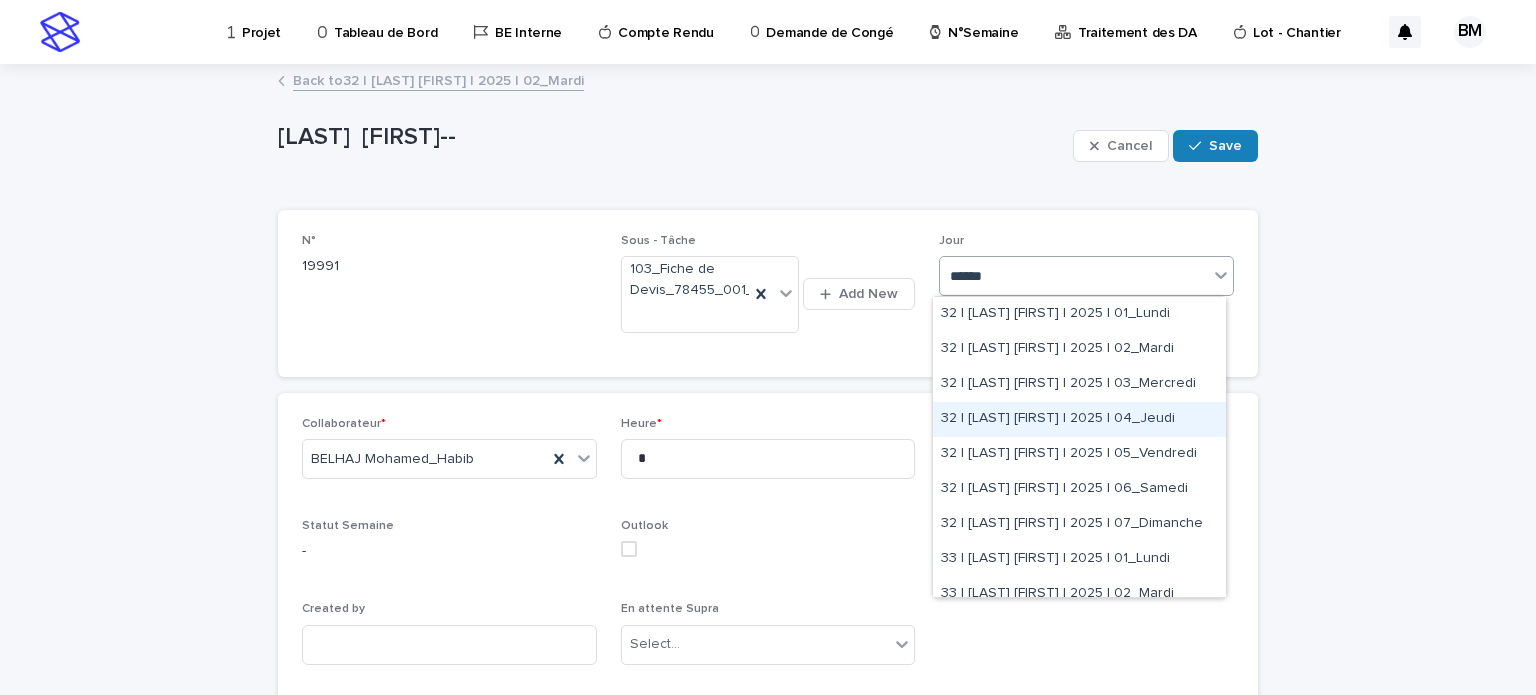 click on "32 | [LAST]  [FIRST] | 2025 | 04_Jeudi" at bounding box center (1079, 419) 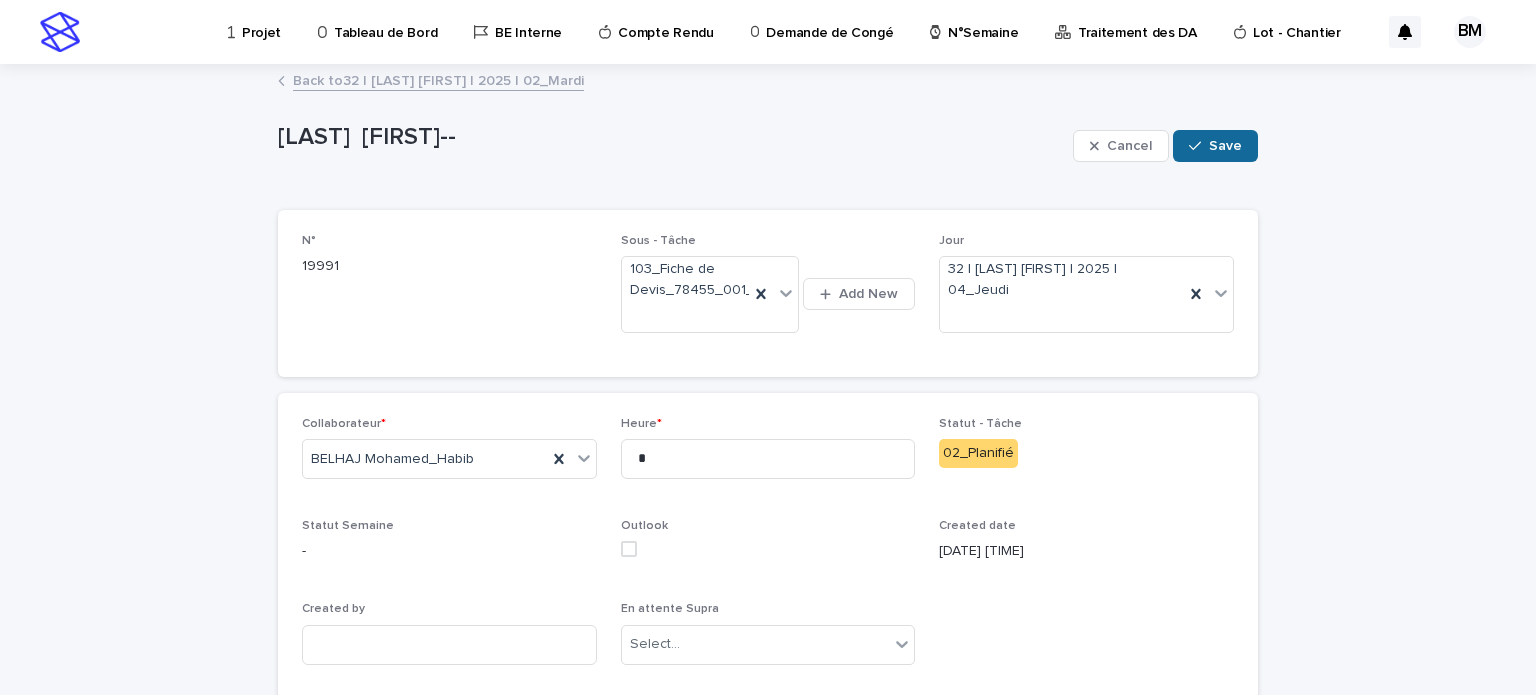 click on "Save" at bounding box center [1225, 146] 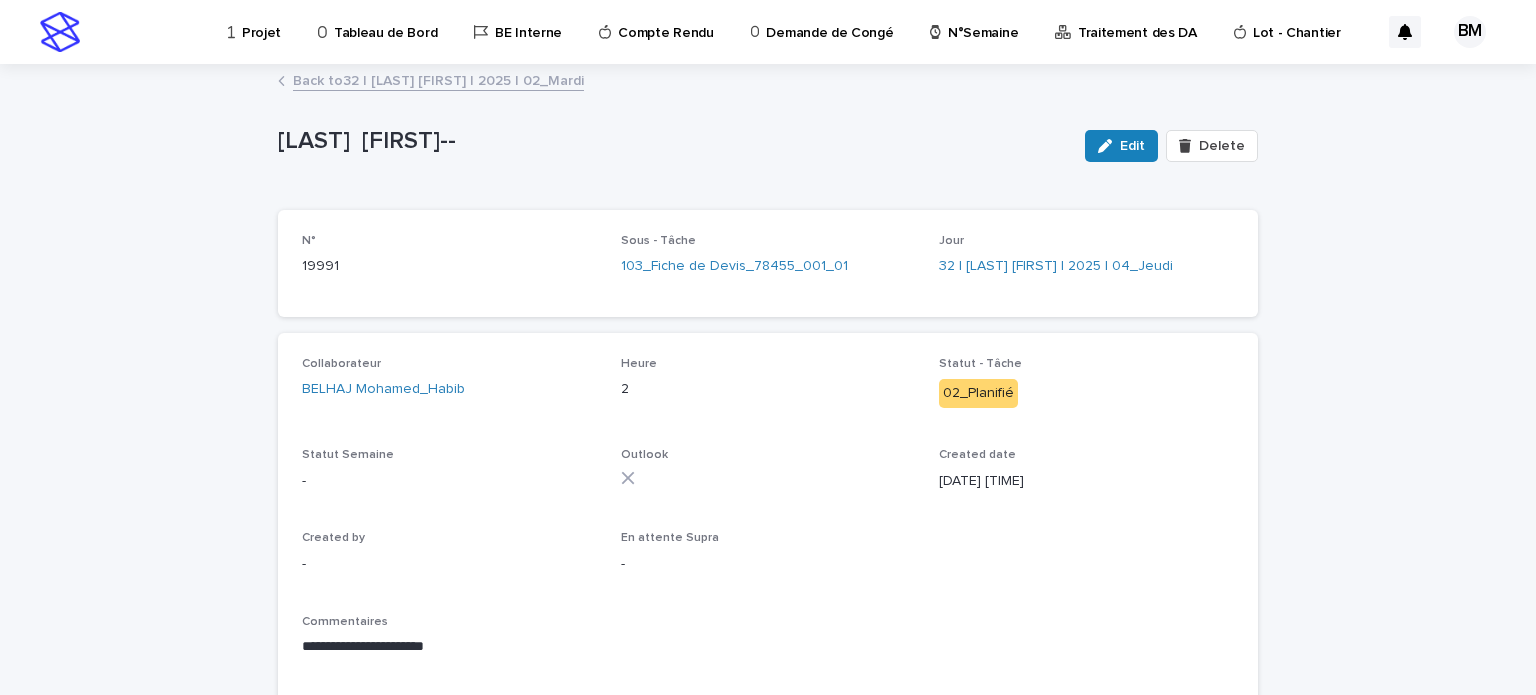 click on "Back to  32 | [LAST]  [FIRST] | 2025 | 02_Mardi" at bounding box center [438, 79] 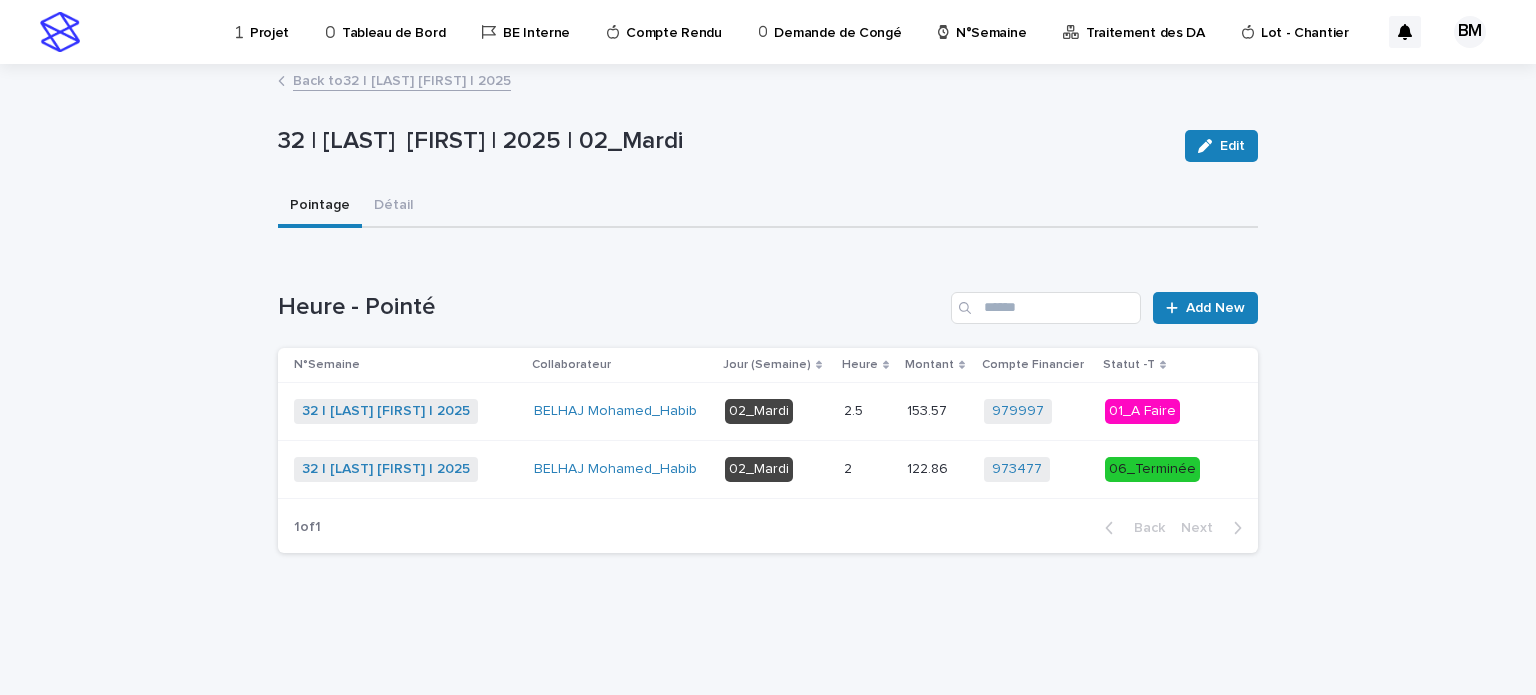 click at bounding box center [867, 411] 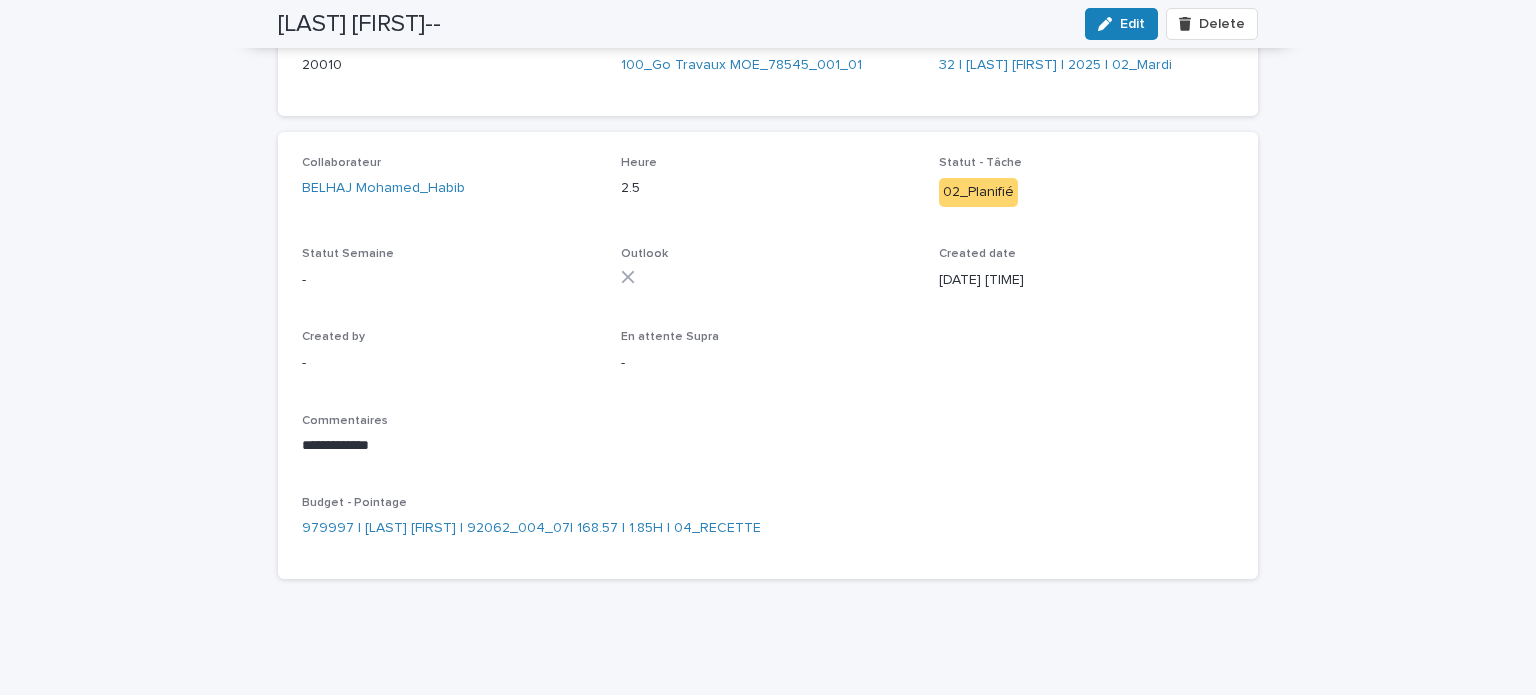 scroll, scrollTop: 0, scrollLeft: 0, axis: both 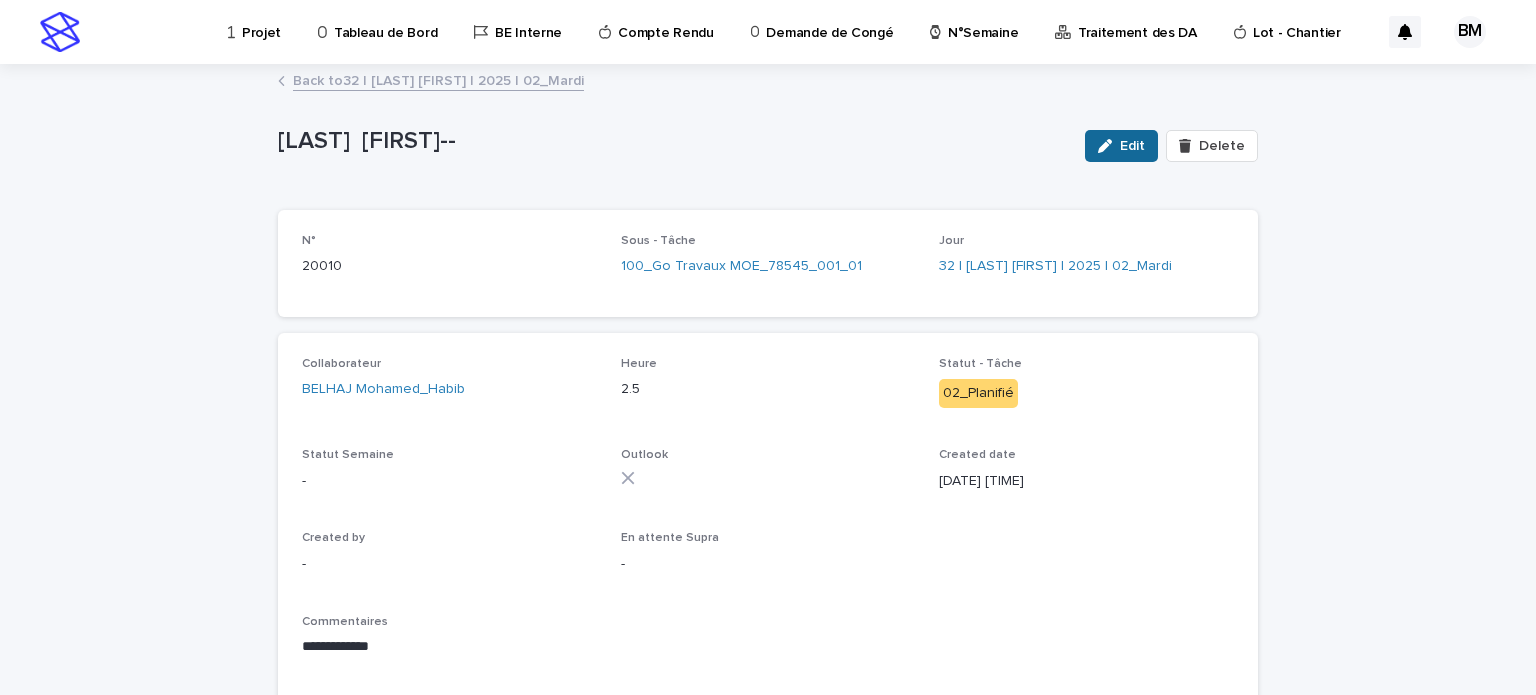 click on "Edit" at bounding box center [1121, 146] 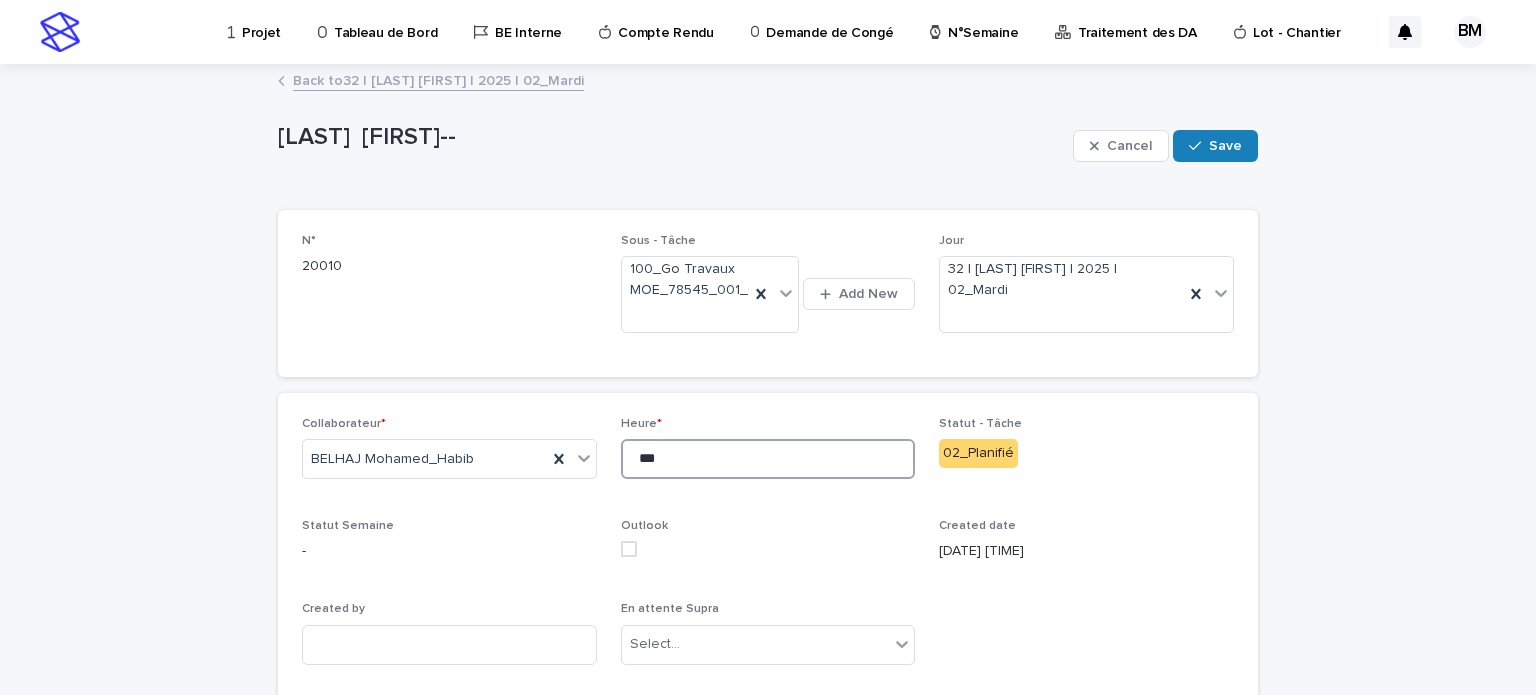 drag, startPoint x: 678, startPoint y: 455, endPoint x: 612, endPoint y: 455, distance: 66 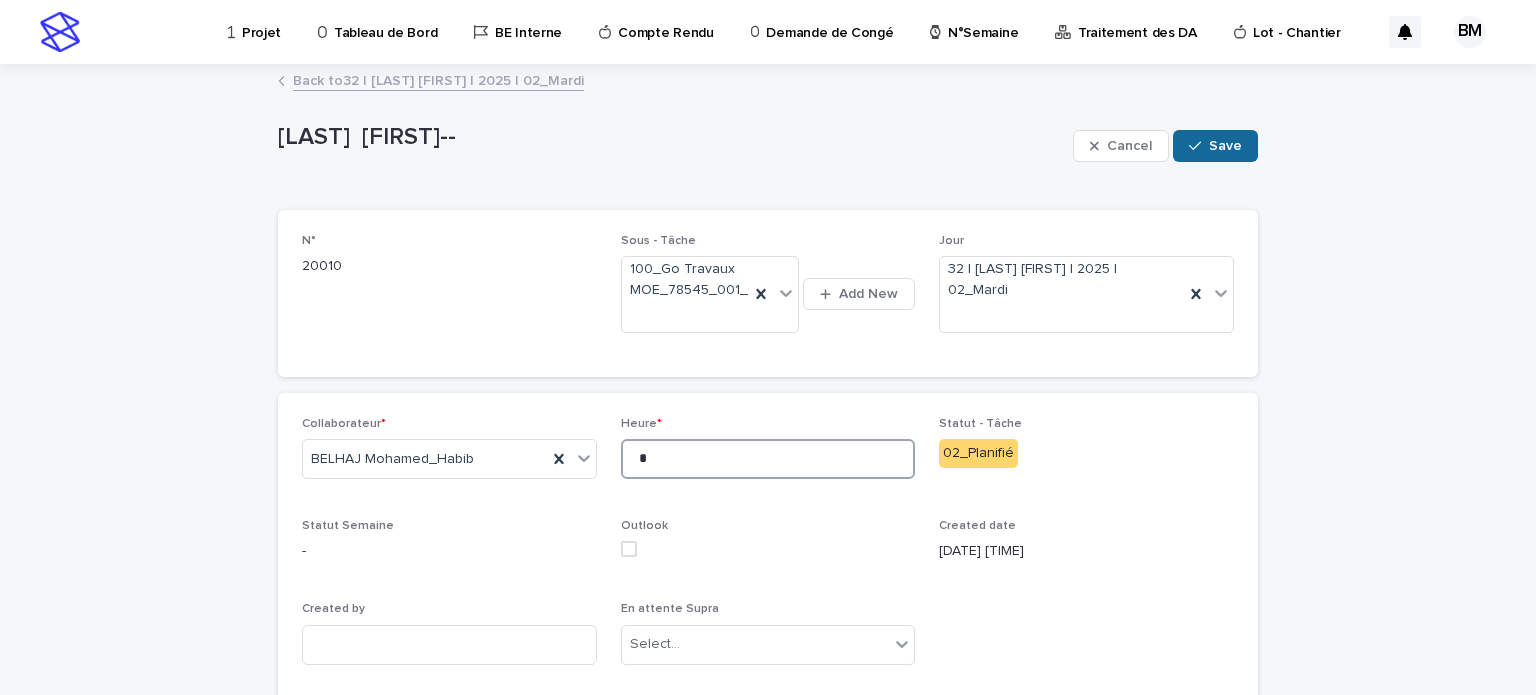 type on "*" 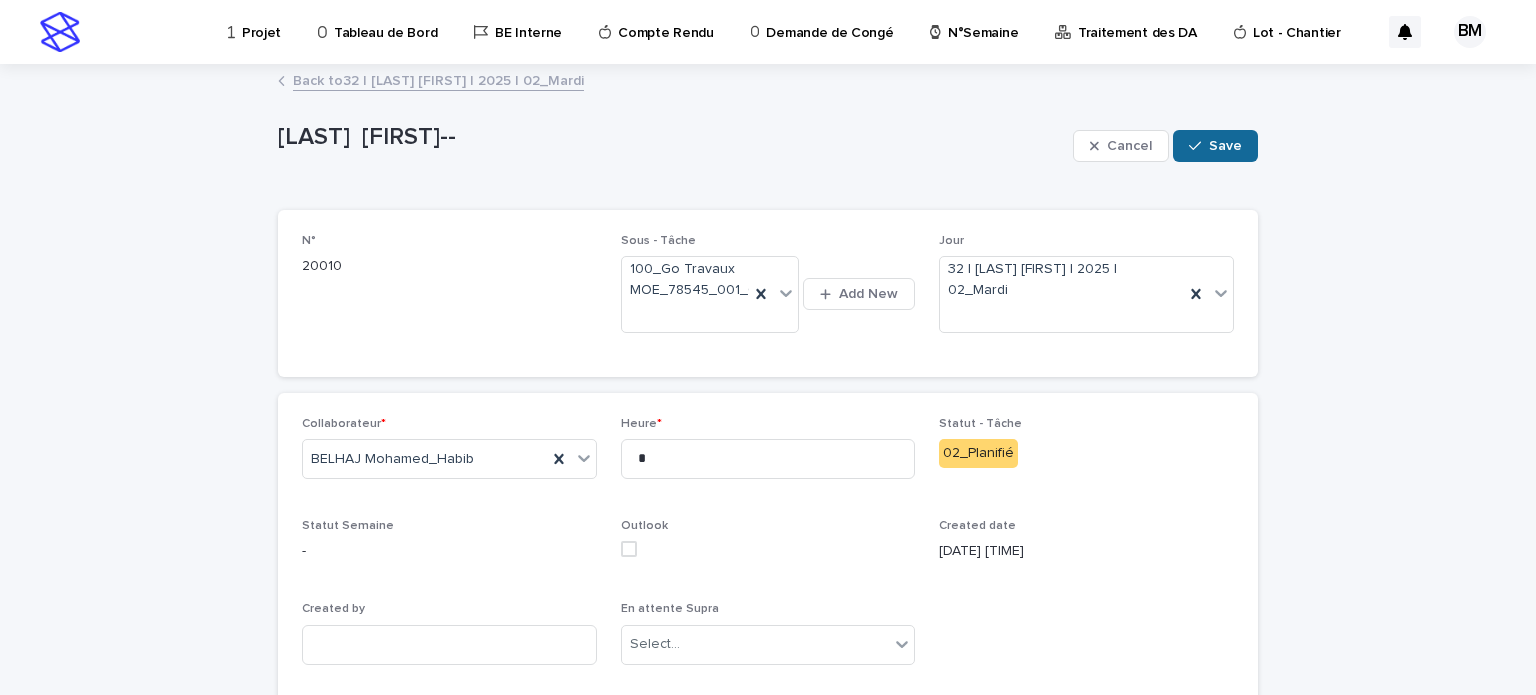 click on "Save" at bounding box center (1225, 146) 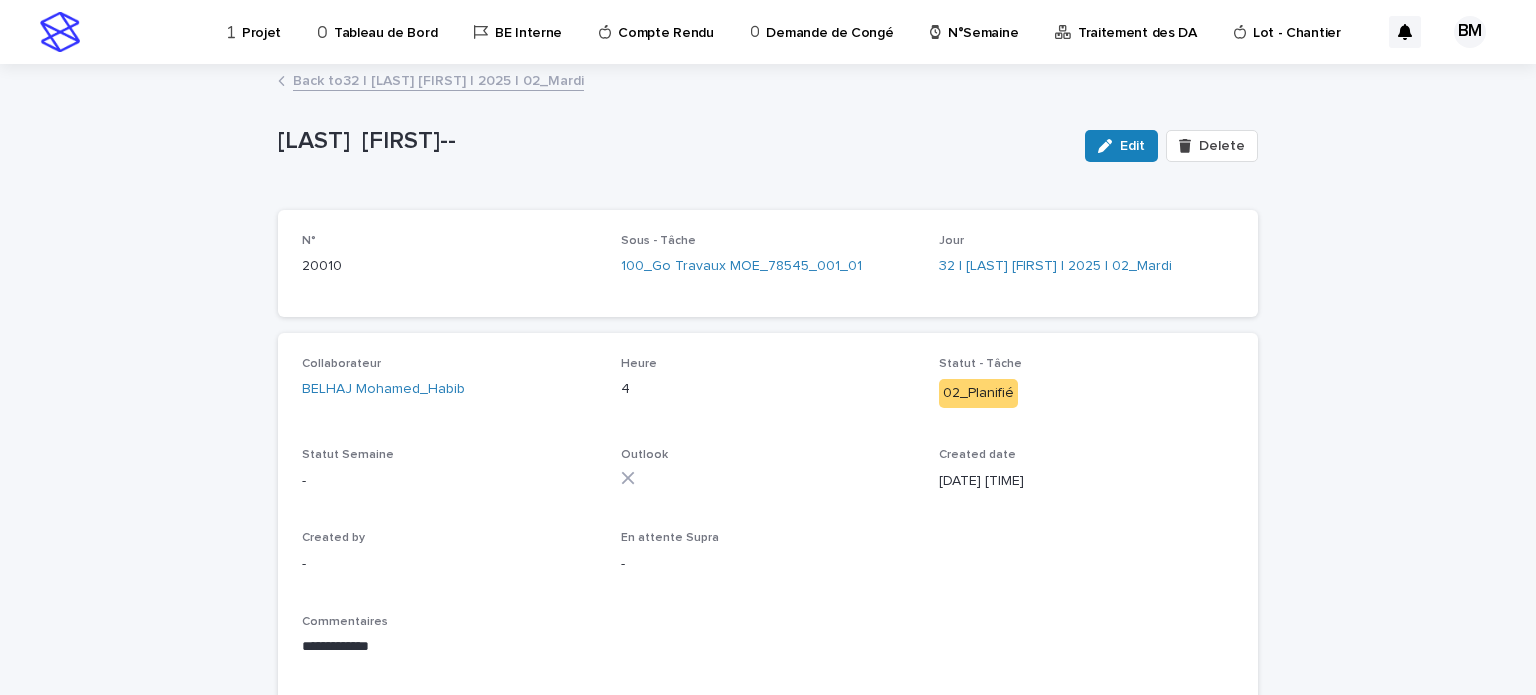 click on "Back to  32 | [LAST]  [FIRST] | 2025 | 02_Mardi" at bounding box center [438, 79] 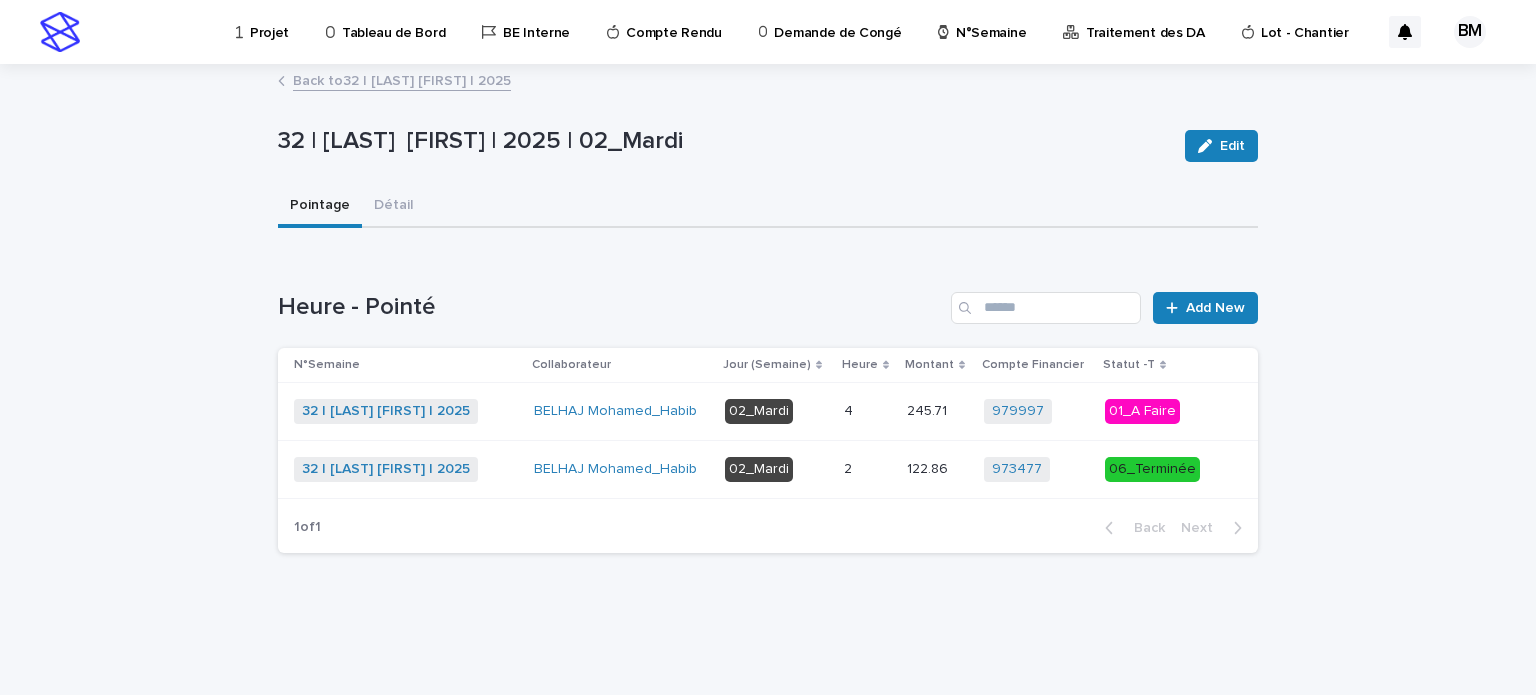 click at bounding box center (867, 469) 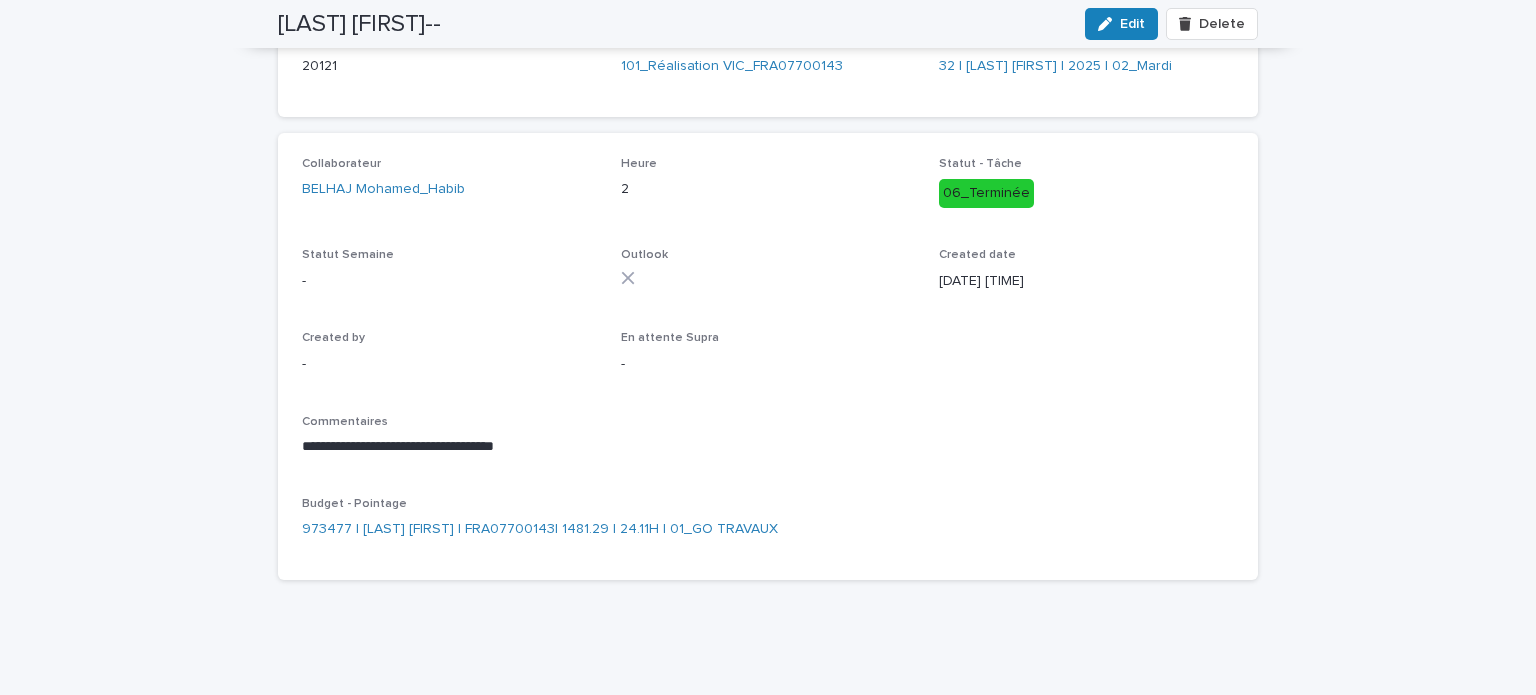 scroll, scrollTop: 0, scrollLeft: 0, axis: both 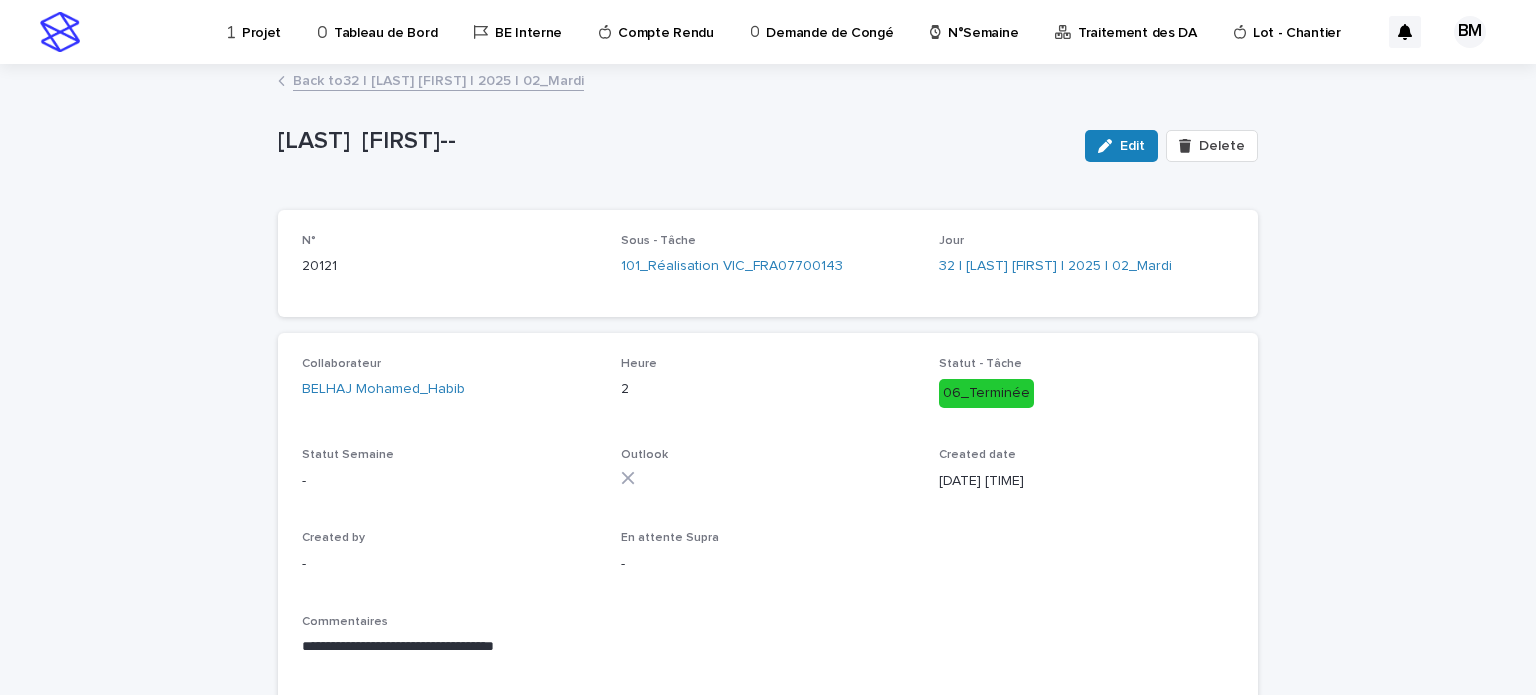 click on "Back to  32 | [LAST]  [FIRST] | 2025 | 02_Mardi" at bounding box center (438, 79) 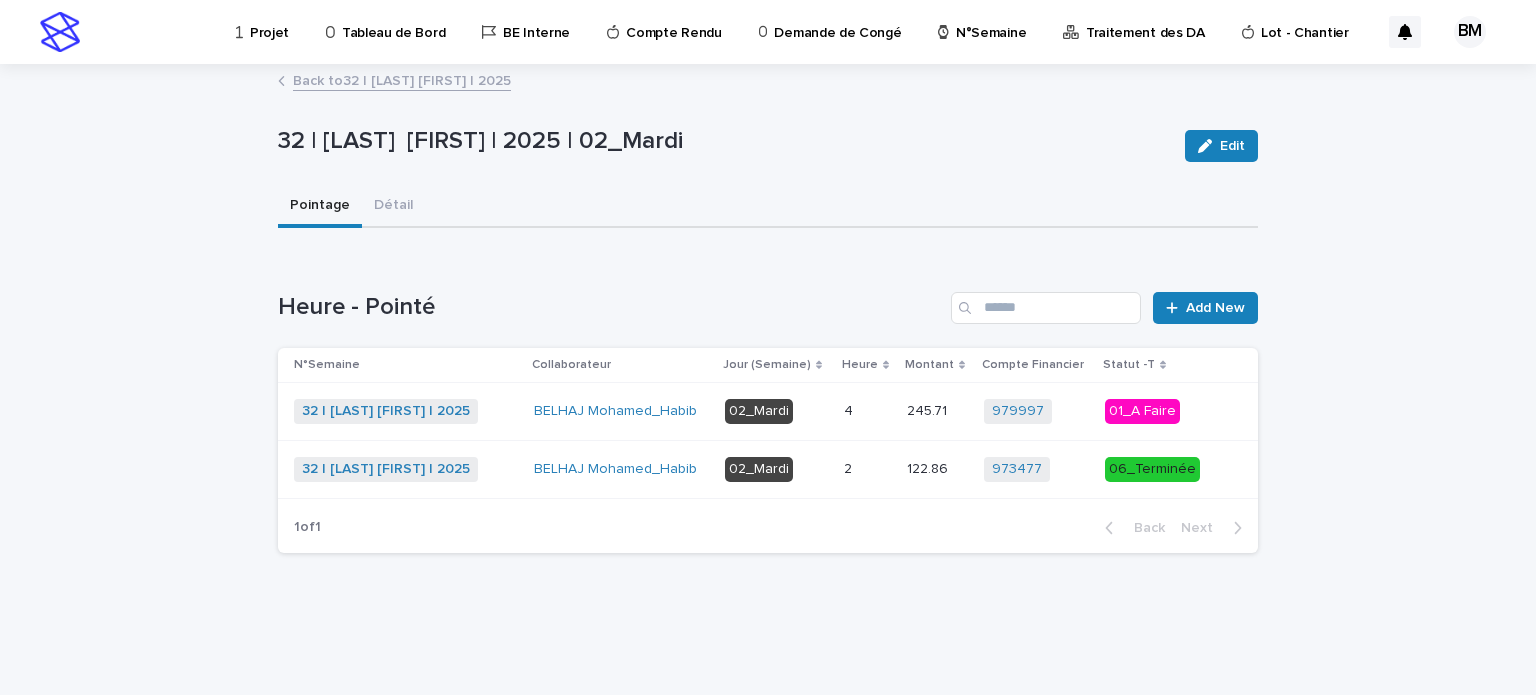 drag, startPoint x: 816, startPoint y: 290, endPoint x: 723, endPoint y: 287, distance: 93.04838 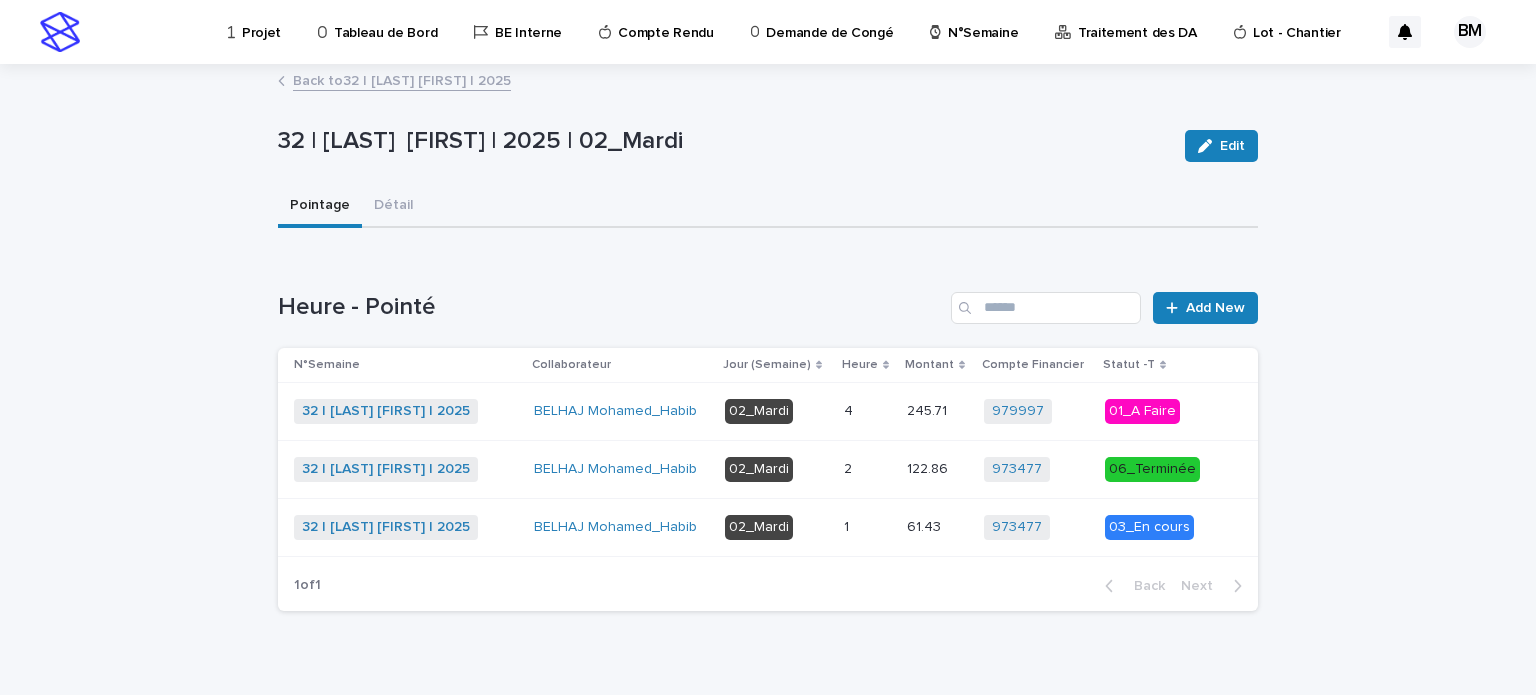 drag, startPoint x: 978, startPoint y: 243, endPoint x: 700, endPoint y: 198, distance: 281.61853 